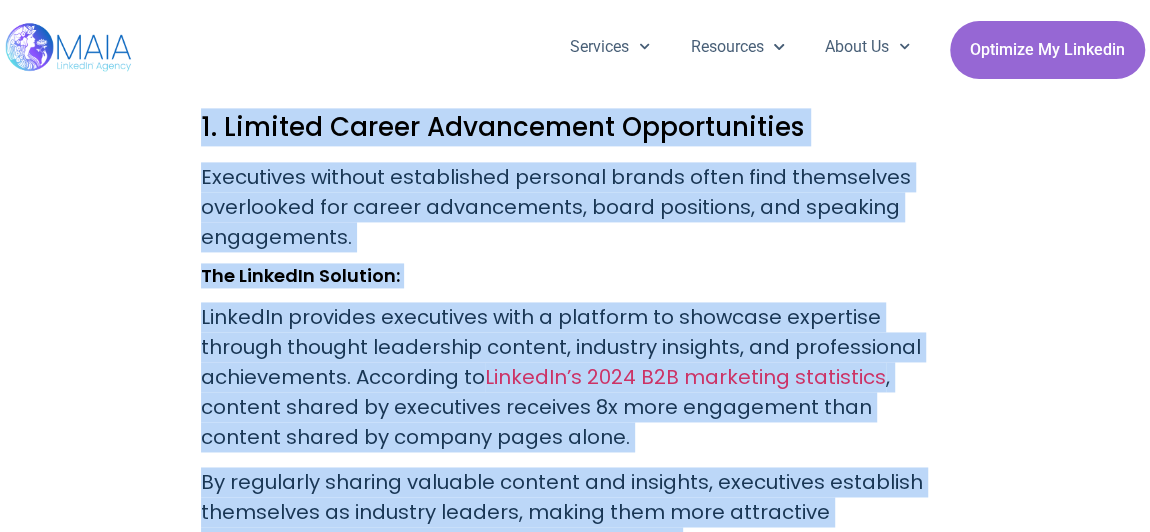 click on "Executives without established personal brands often find themselves overlooked for career advancements, board positions, and speaking engagements." at bounding box center (575, 207) 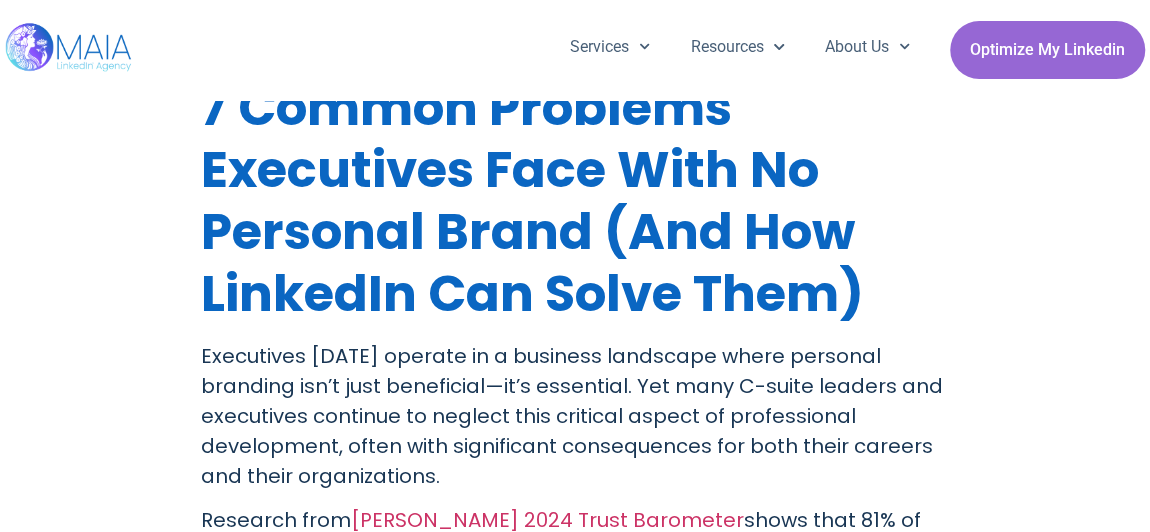 scroll, scrollTop: 796, scrollLeft: 0, axis: vertical 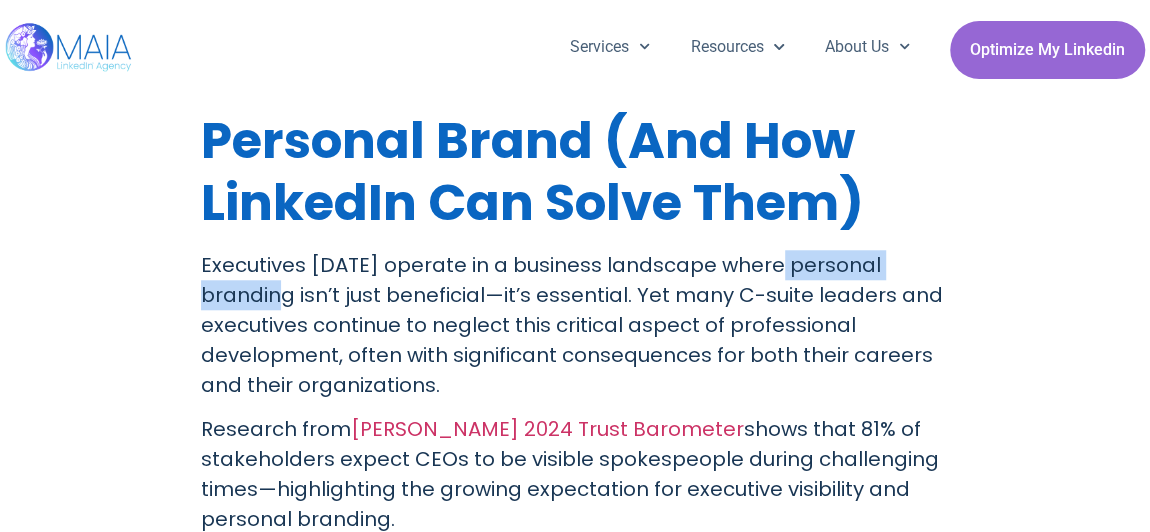 drag, startPoint x: 775, startPoint y: 264, endPoint x: 287, endPoint y: 302, distance: 489.47726 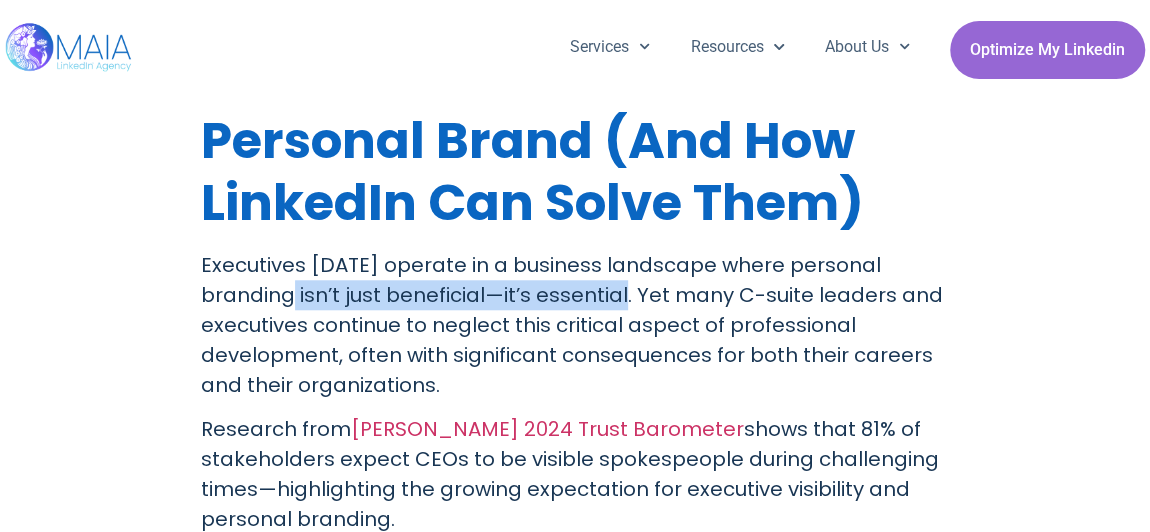 drag, startPoint x: 300, startPoint y: 293, endPoint x: 625, endPoint y: 306, distance: 325.2599 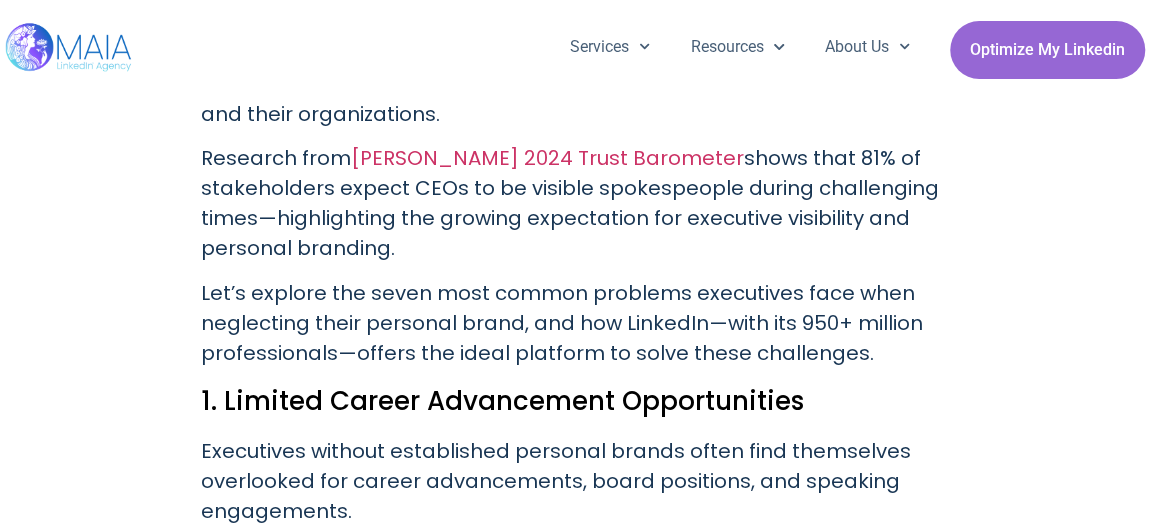 scroll, scrollTop: 978, scrollLeft: 0, axis: vertical 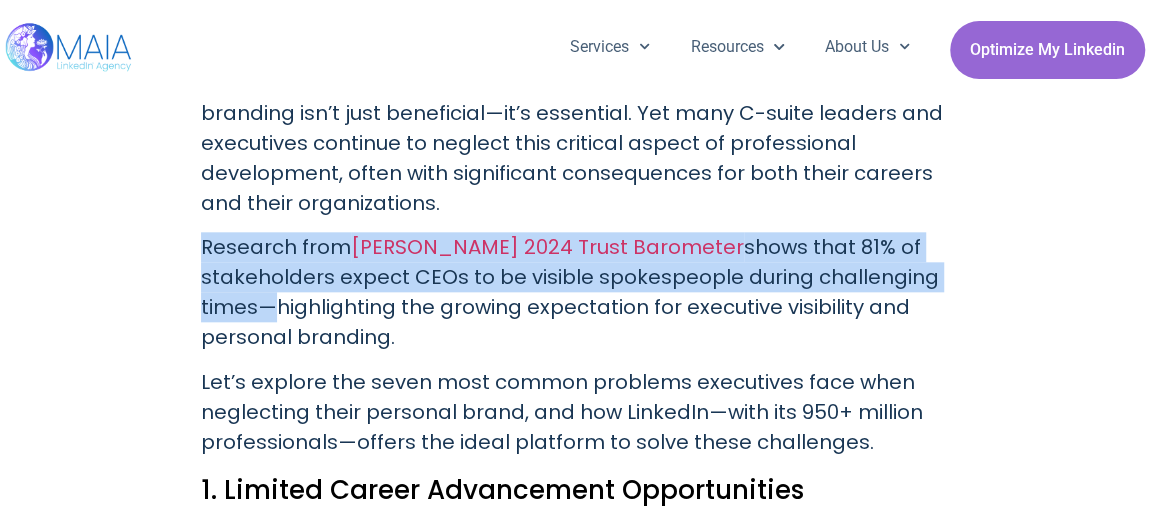 drag, startPoint x: 178, startPoint y: 239, endPoint x: 255, endPoint y: 313, distance: 106.7942 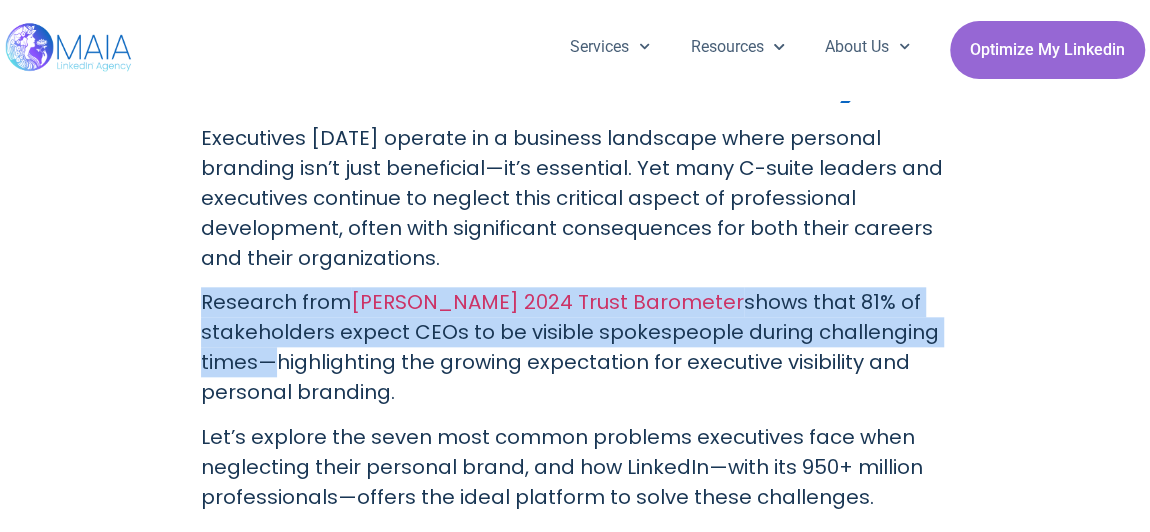 scroll, scrollTop: 887, scrollLeft: 0, axis: vertical 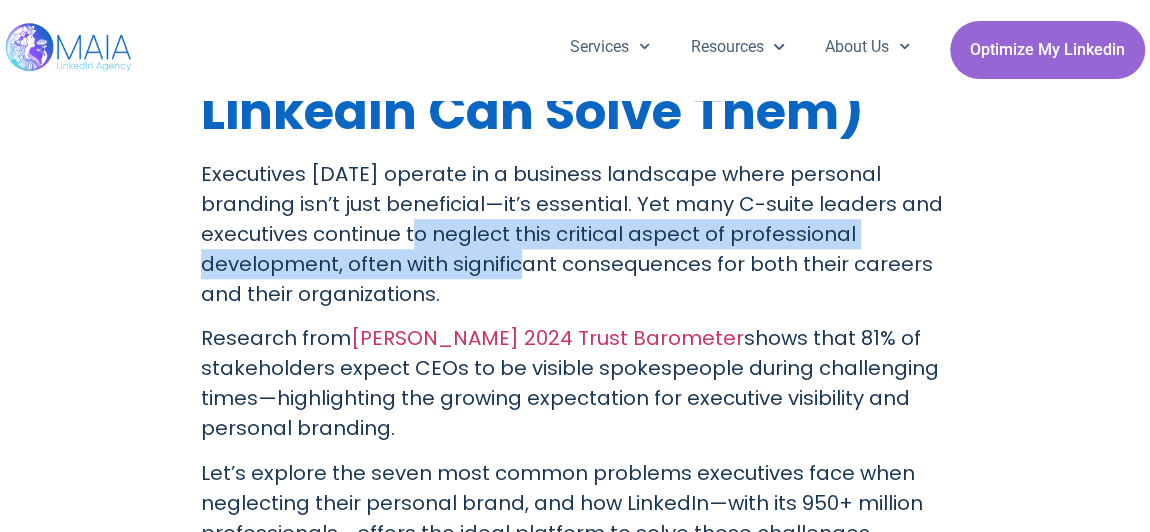 drag, startPoint x: 425, startPoint y: 237, endPoint x: 532, endPoint y: 253, distance: 108.18965 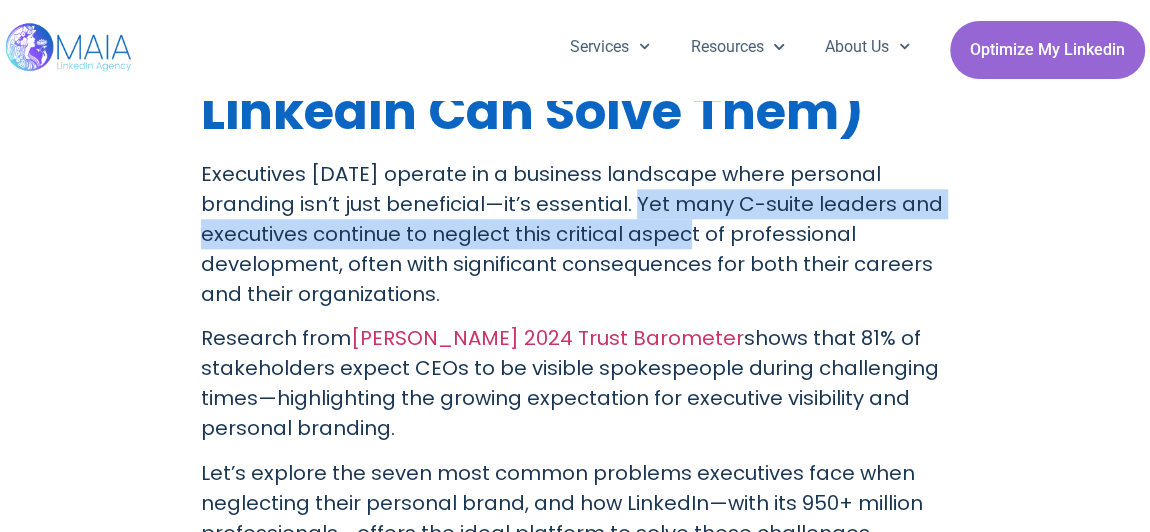 drag, startPoint x: 639, startPoint y: 202, endPoint x: 690, endPoint y: 233, distance: 59.682495 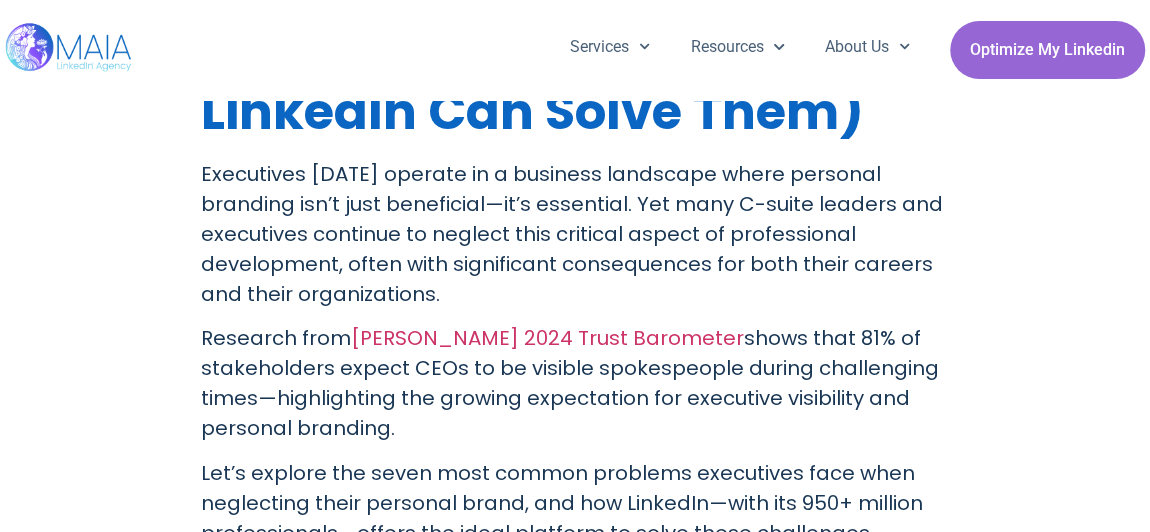 click on "Executives today operate in a business landscape where personal branding isn’t just beneficial—it’s essential. Yet many C-suite leaders and executives continue to neglect this critical aspect of professional development, often with significant consequences for both their careers and their organizations." at bounding box center (575, 234) 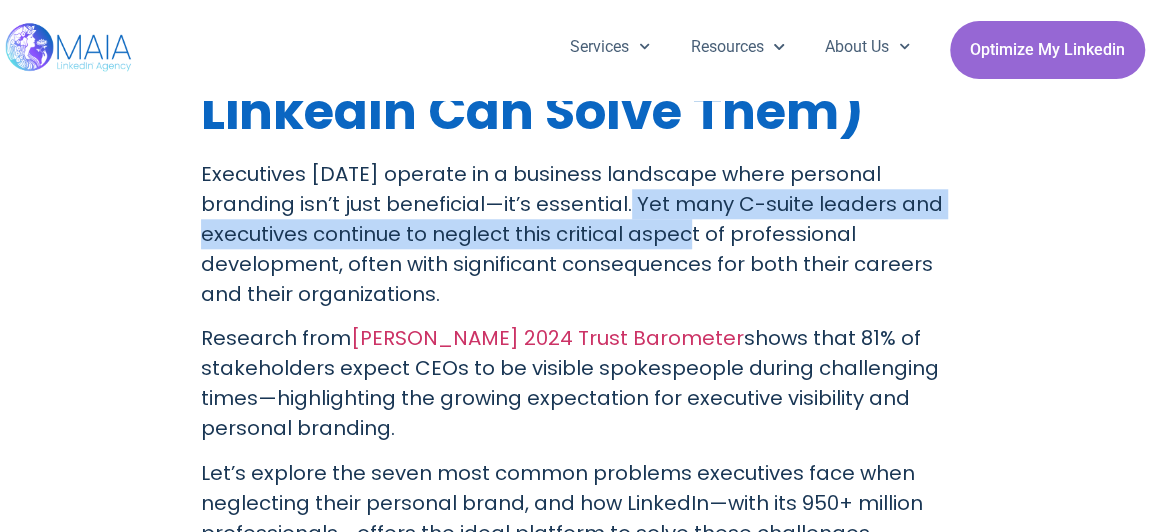 drag, startPoint x: 632, startPoint y: 209, endPoint x: 691, endPoint y: 236, distance: 64.884514 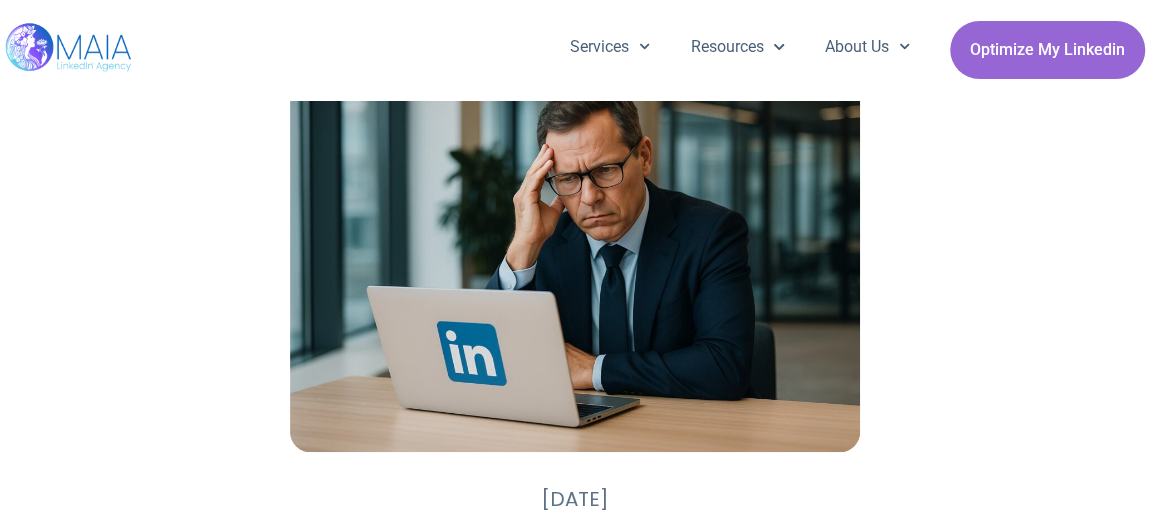 scroll, scrollTop: 0, scrollLeft: 0, axis: both 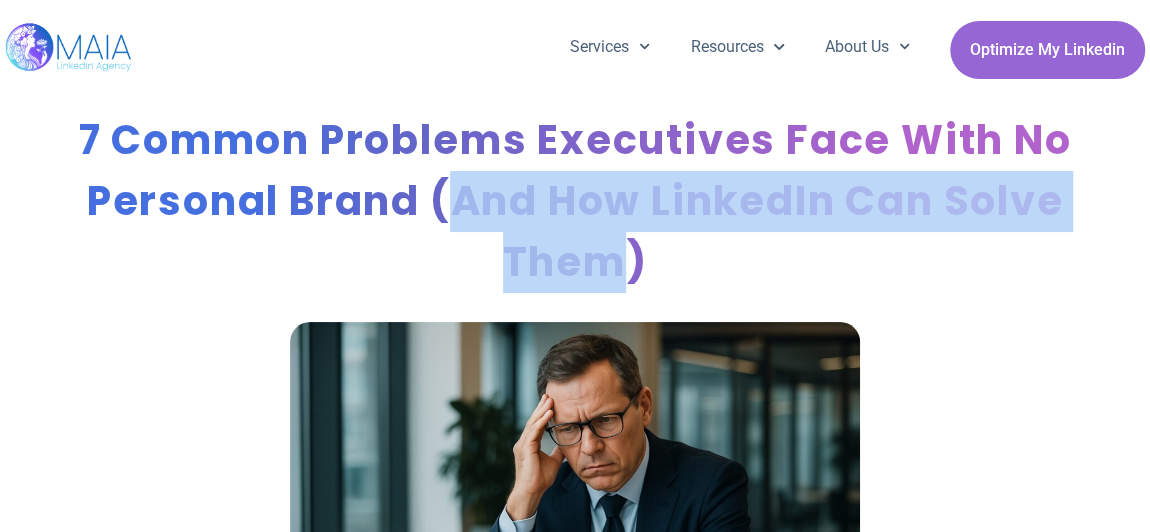 drag, startPoint x: 453, startPoint y: 193, endPoint x: 630, endPoint y: 268, distance: 192.23424 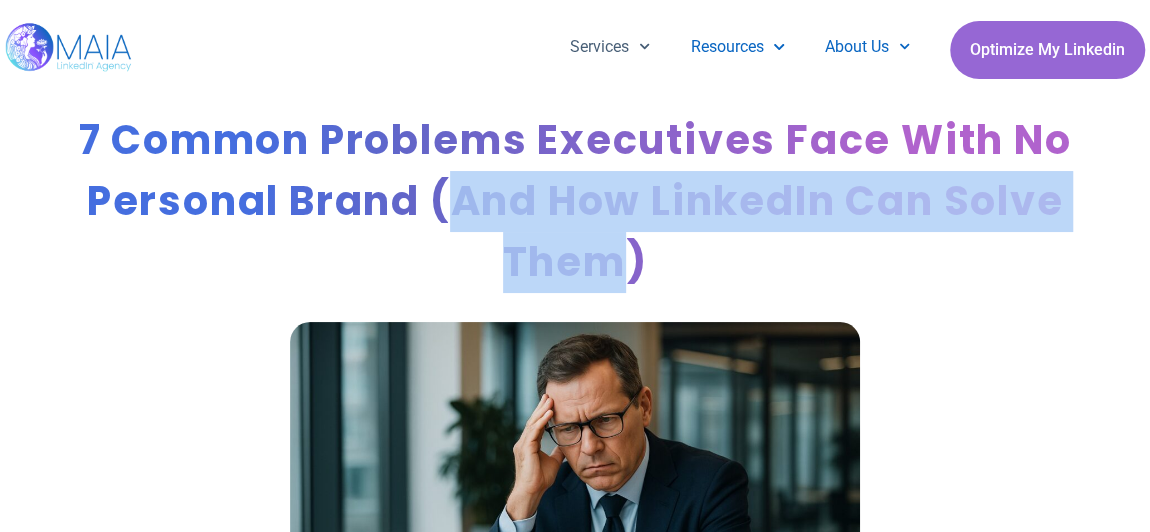 drag, startPoint x: 777, startPoint y: 6, endPoint x: 880, endPoint y: 26, distance: 104.92378 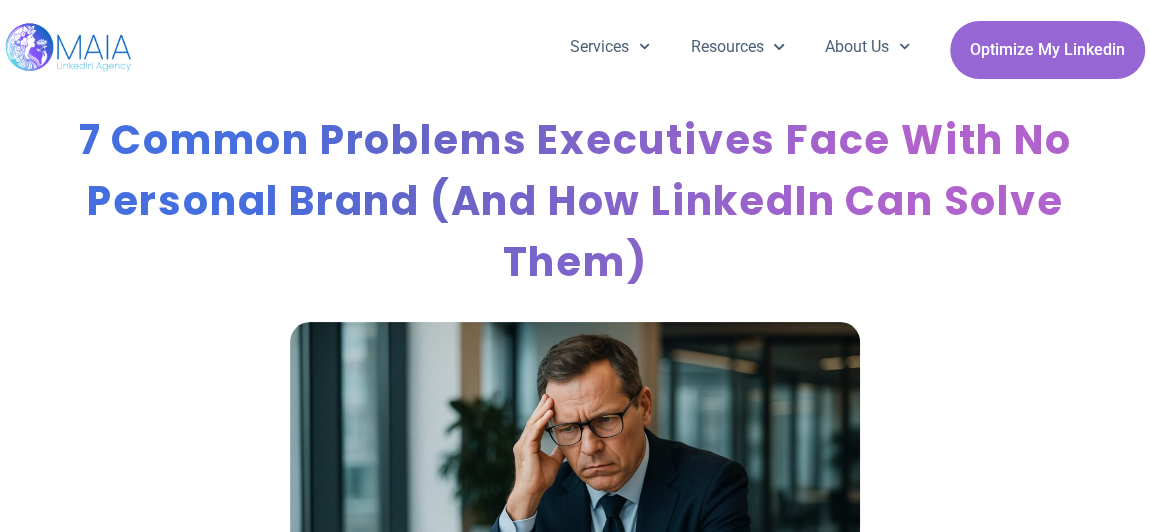 drag, startPoint x: 1145, startPoint y: 0, endPoint x: 781, endPoint y: 8, distance: 364.0879 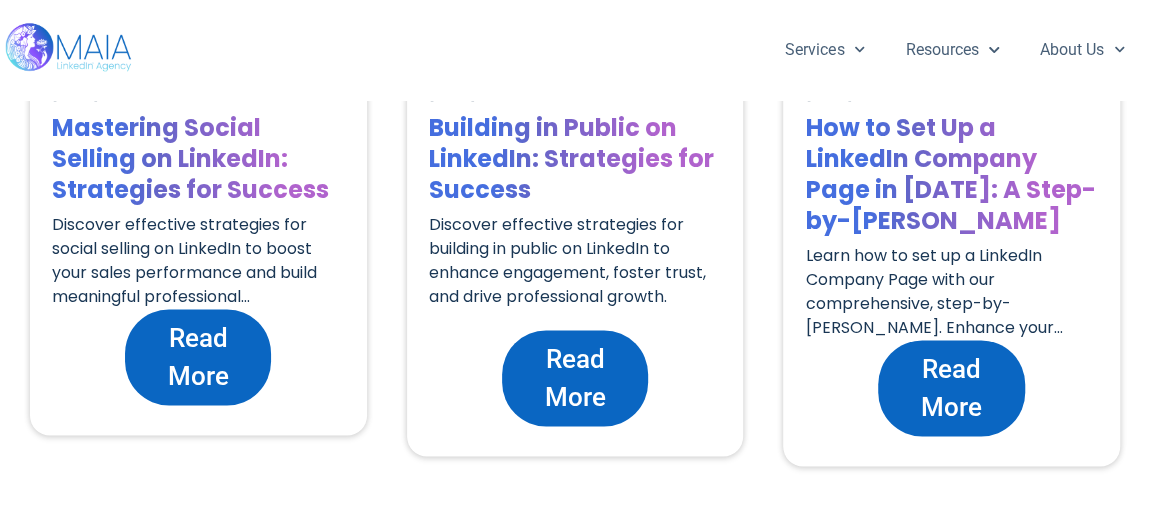 scroll, scrollTop: 1454, scrollLeft: 0, axis: vertical 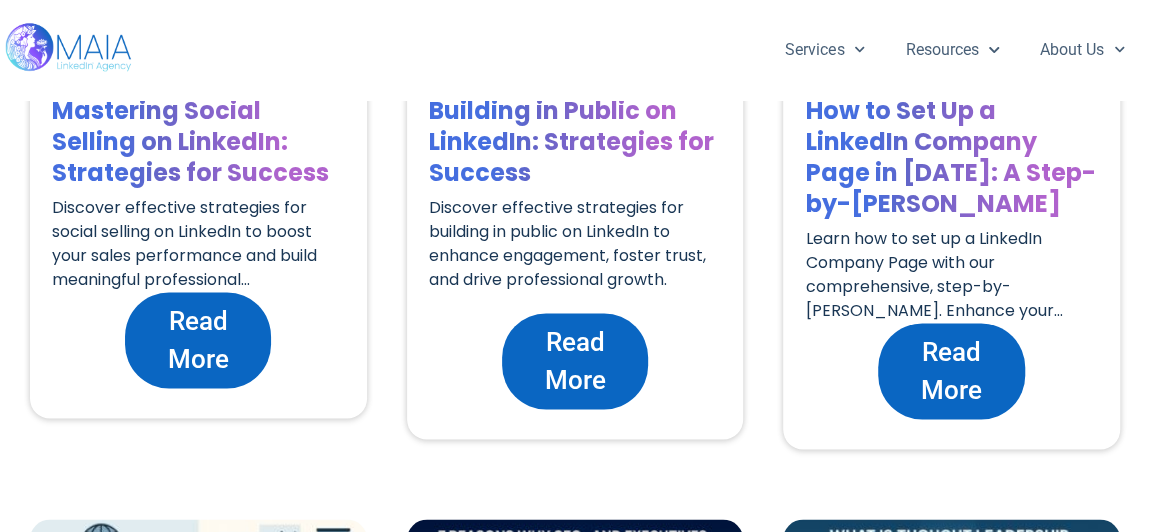 click on "Read More" 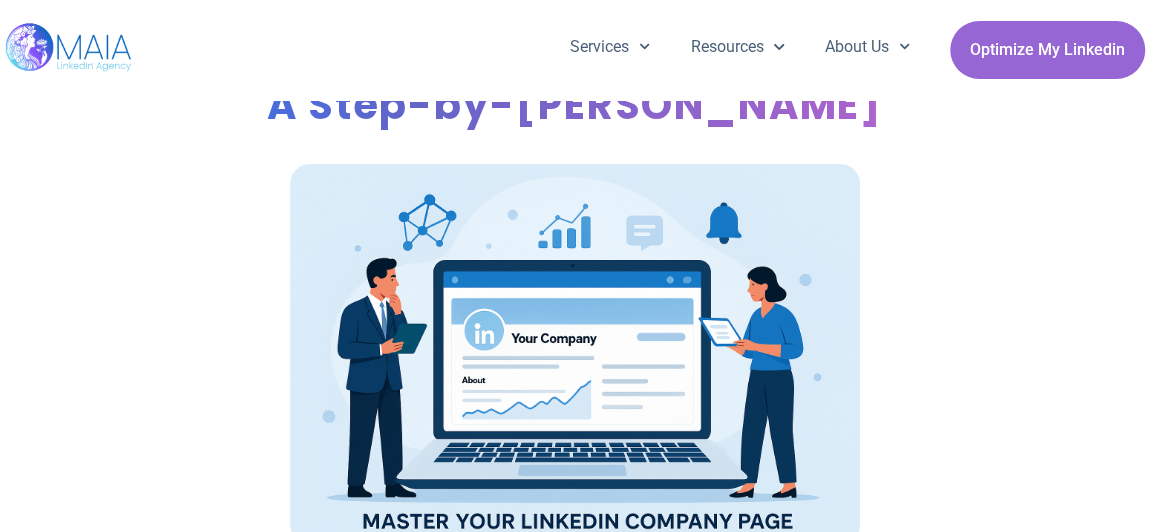 scroll, scrollTop: 0, scrollLeft: 0, axis: both 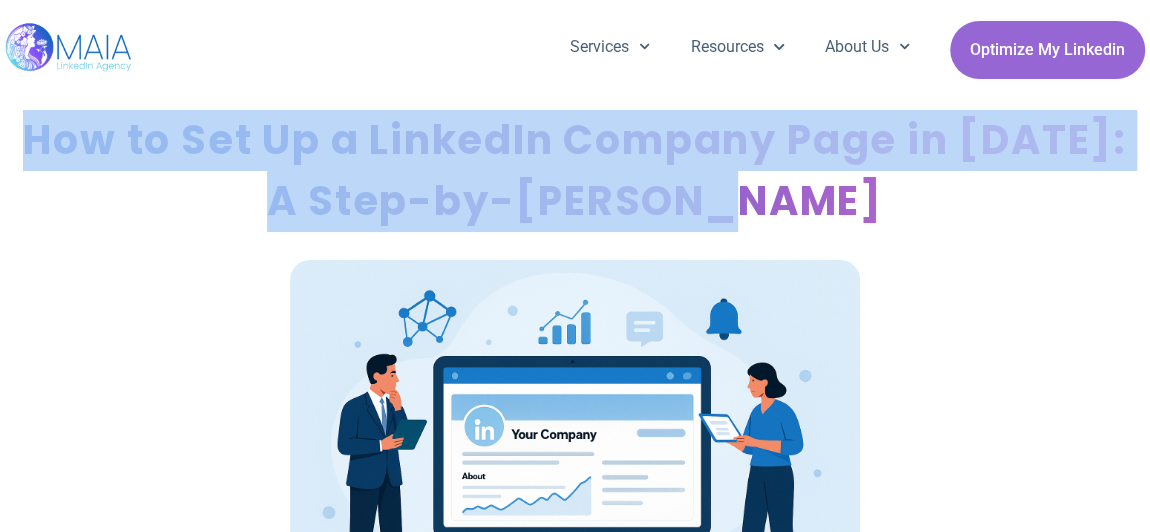 drag, startPoint x: 21, startPoint y: 137, endPoint x: 885, endPoint y: 200, distance: 866.2938 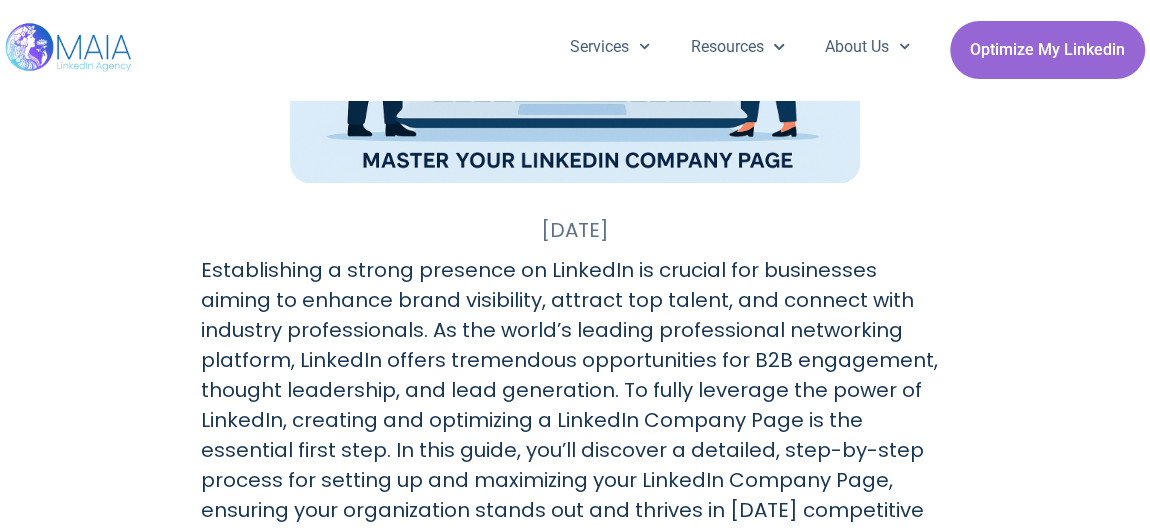 scroll, scrollTop: 454, scrollLeft: 0, axis: vertical 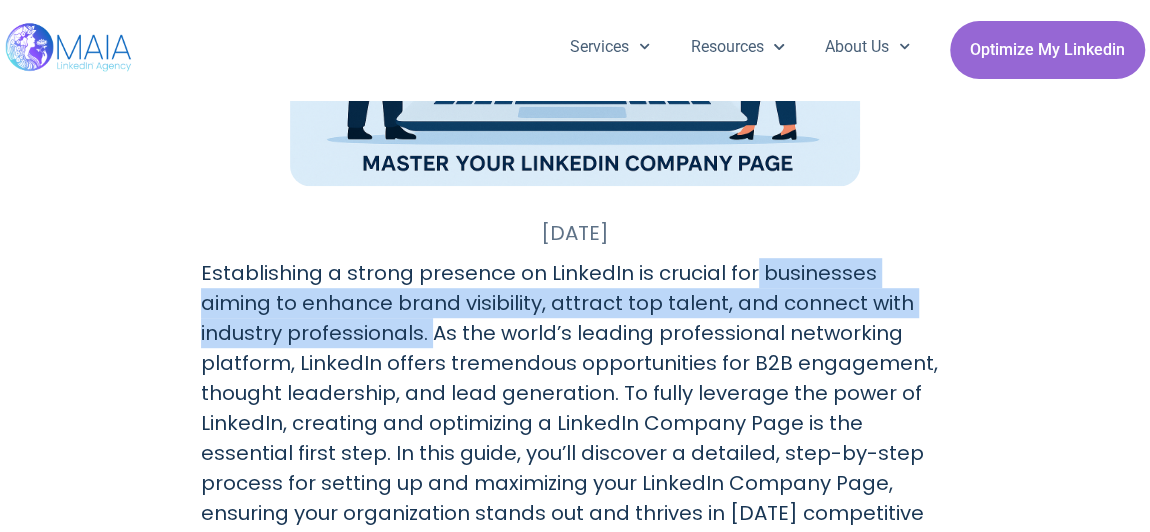 drag, startPoint x: 751, startPoint y: 277, endPoint x: 344, endPoint y: 336, distance: 411.25418 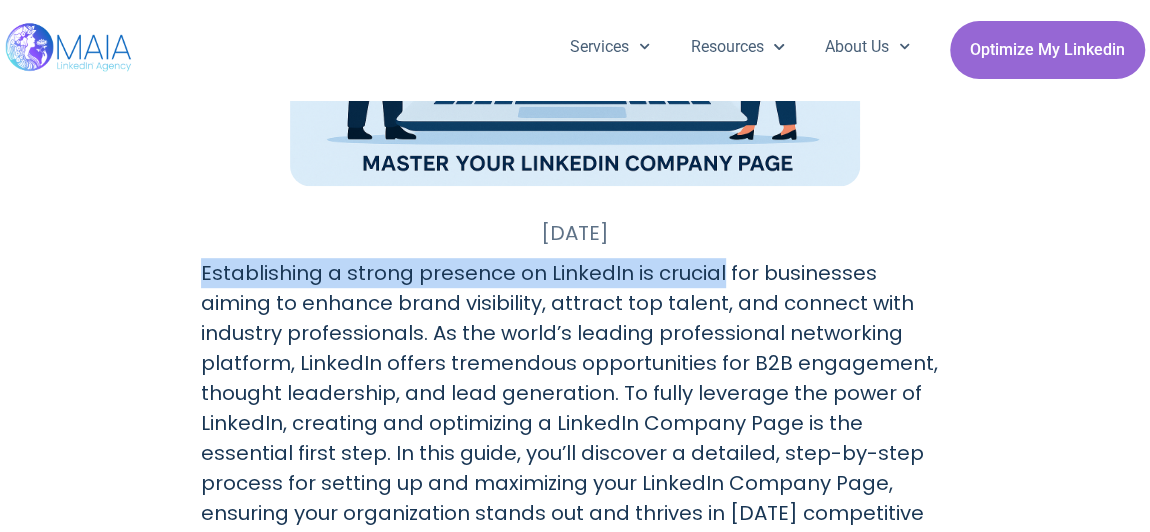 drag, startPoint x: 718, startPoint y: 271, endPoint x: 194, endPoint y: 265, distance: 524.03436 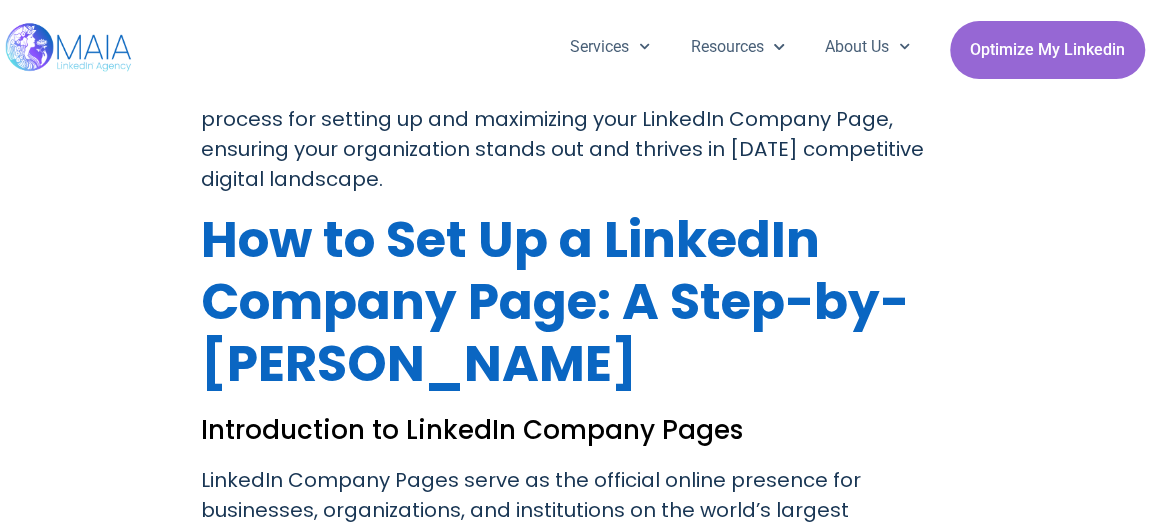 scroll, scrollTop: 909, scrollLeft: 0, axis: vertical 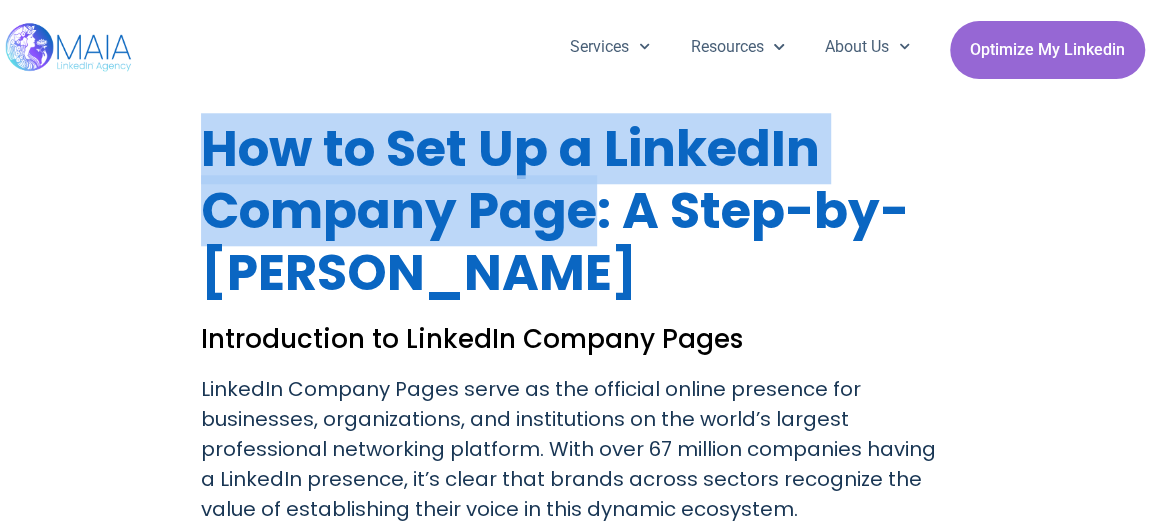 drag, startPoint x: 196, startPoint y: 156, endPoint x: 589, endPoint y: 242, distance: 402.29965 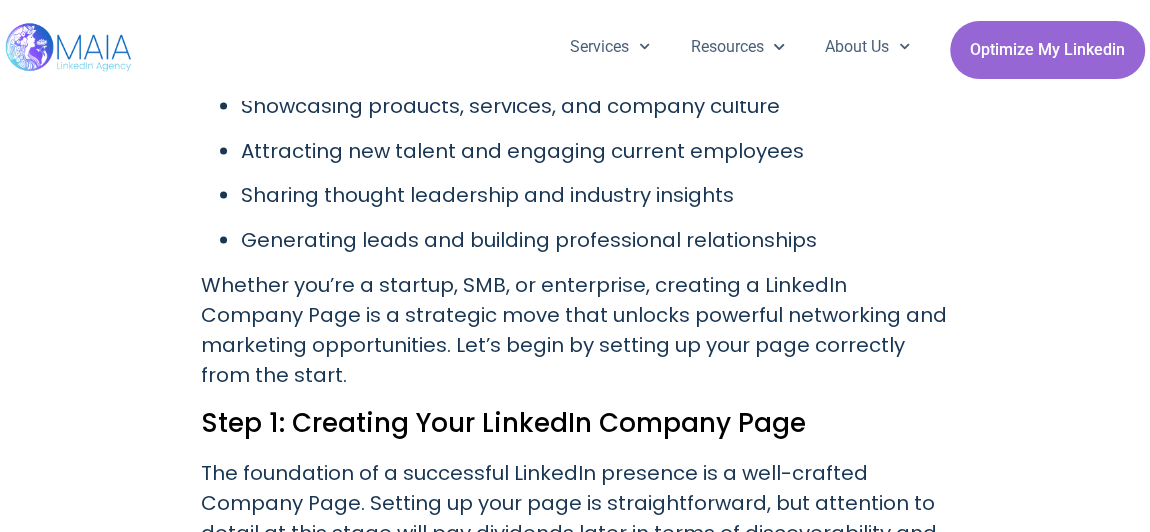 scroll, scrollTop: 1636, scrollLeft: 0, axis: vertical 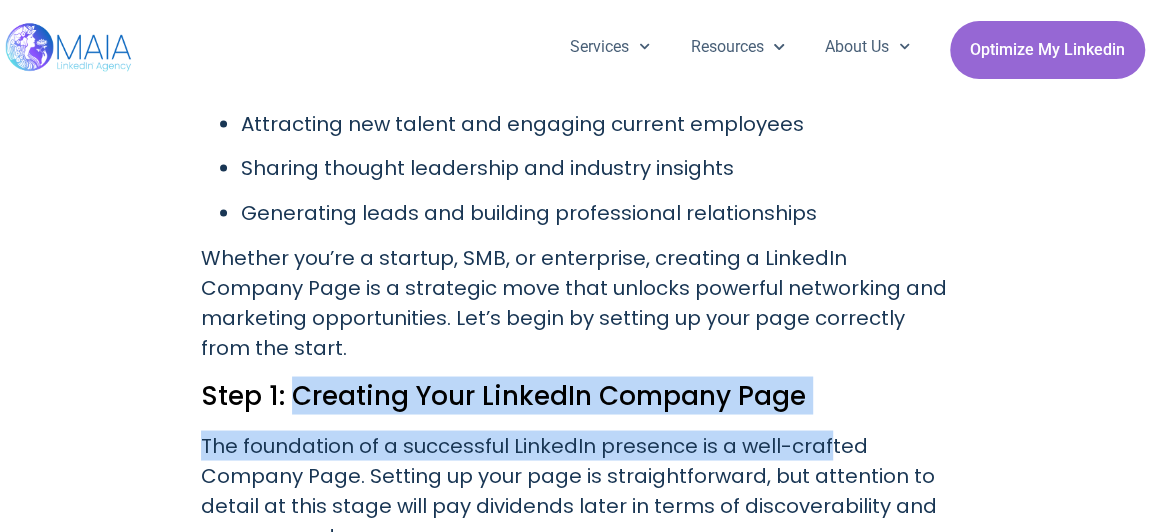 drag, startPoint x: 288, startPoint y: 365, endPoint x: 826, endPoint y: 384, distance: 538.3354 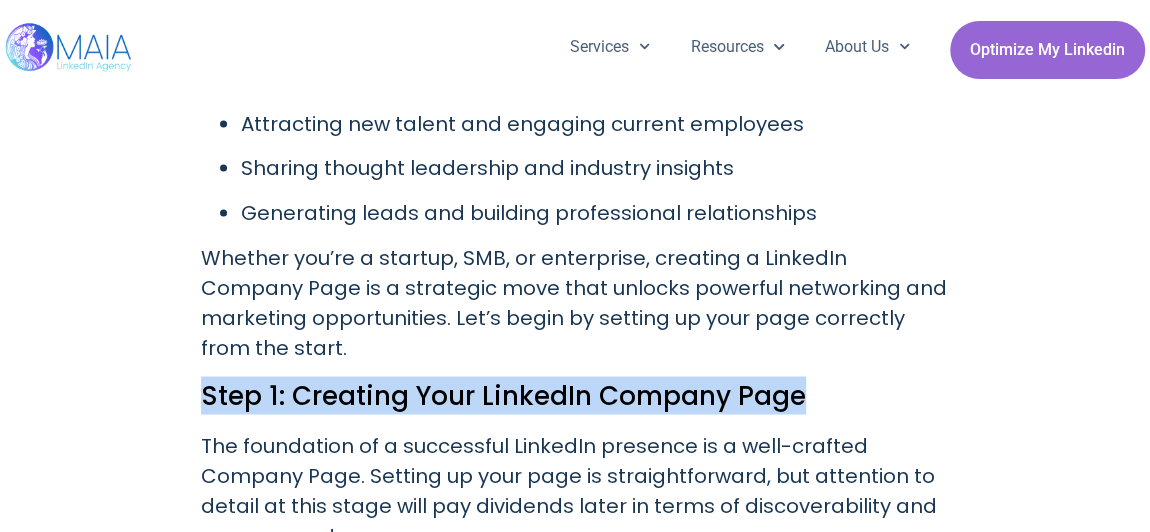 drag, startPoint x: 256, startPoint y: 358, endPoint x: 838, endPoint y: 362, distance: 582.01373 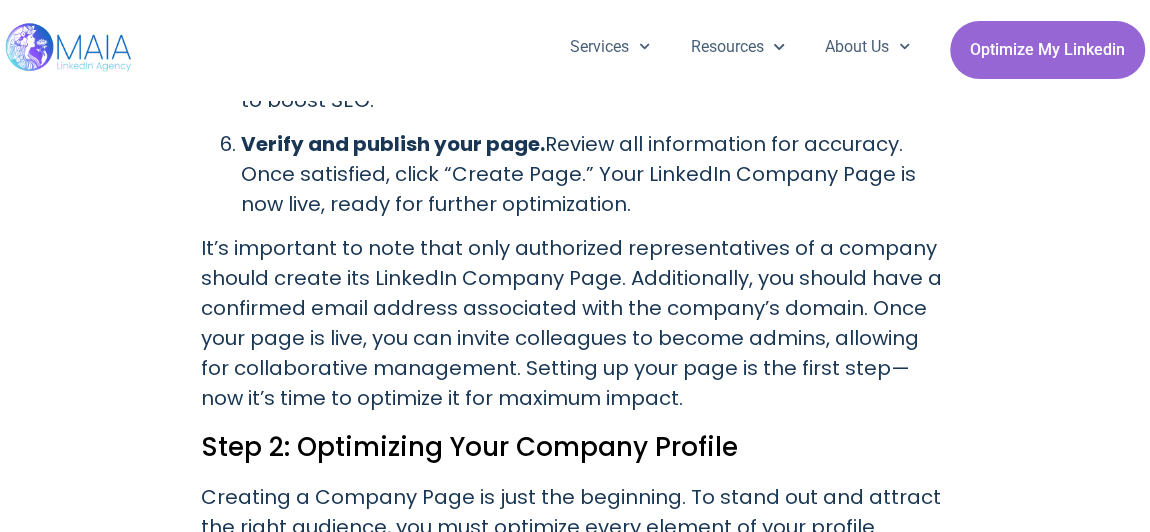 scroll, scrollTop: 3090, scrollLeft: 0, axis: vertical 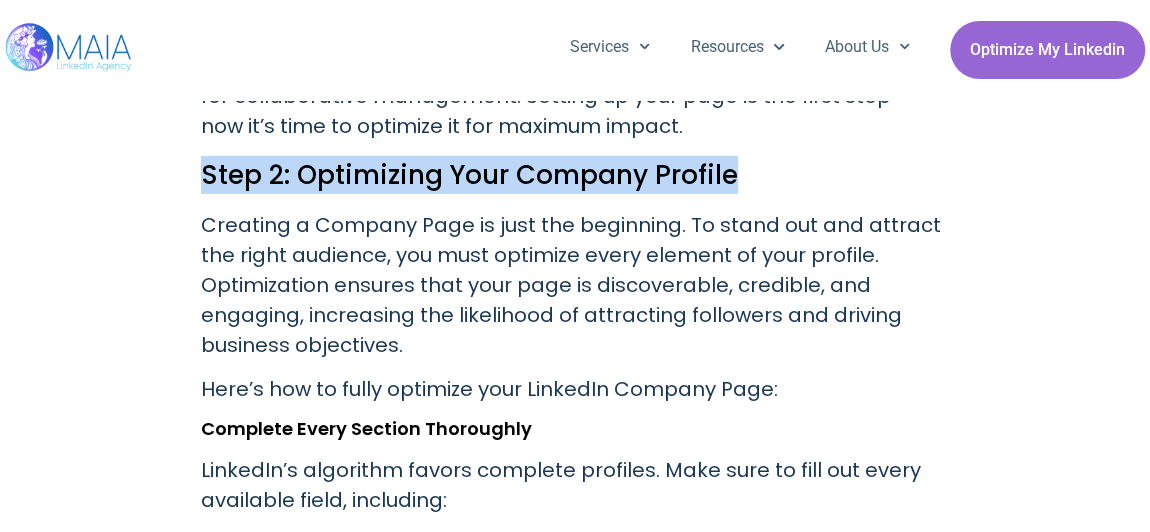drag, startPoint x: 309, startPoint y: 153, endPoint x: 730, endPoint y: 162, distance: 421.0962 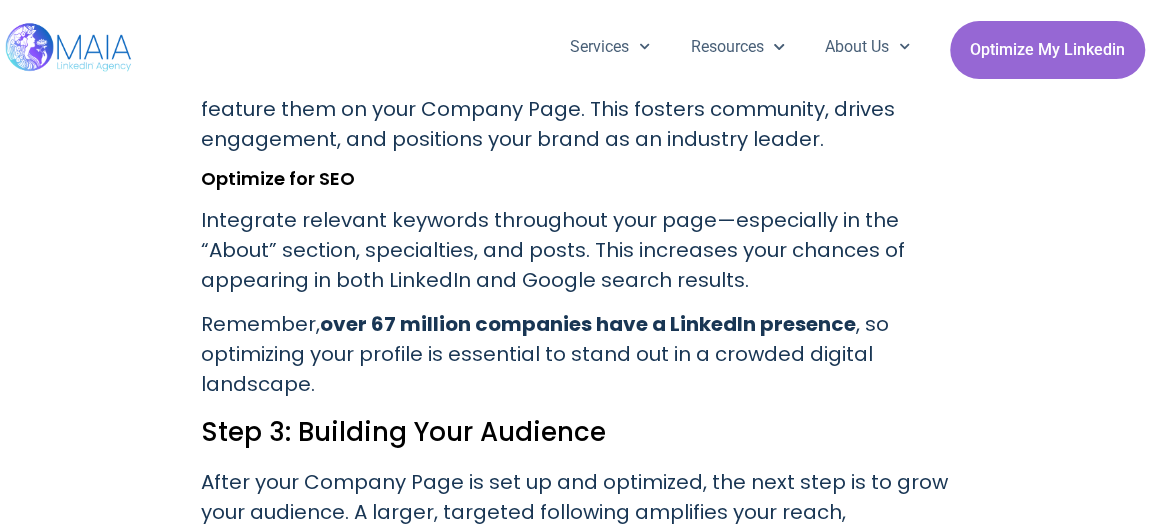 scroll, scrollTop: 4727, scrollLeft: 0, axis: vertical 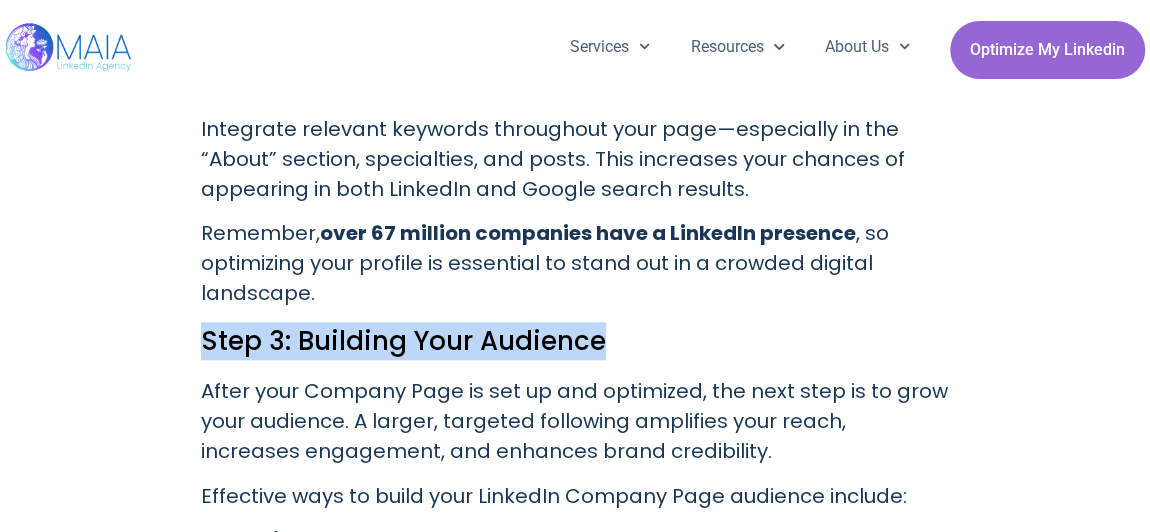 drag, startPoint x: 204, startPoint y: 314, endPoint x: 619, endPoint y: 326, distance: 415.17346 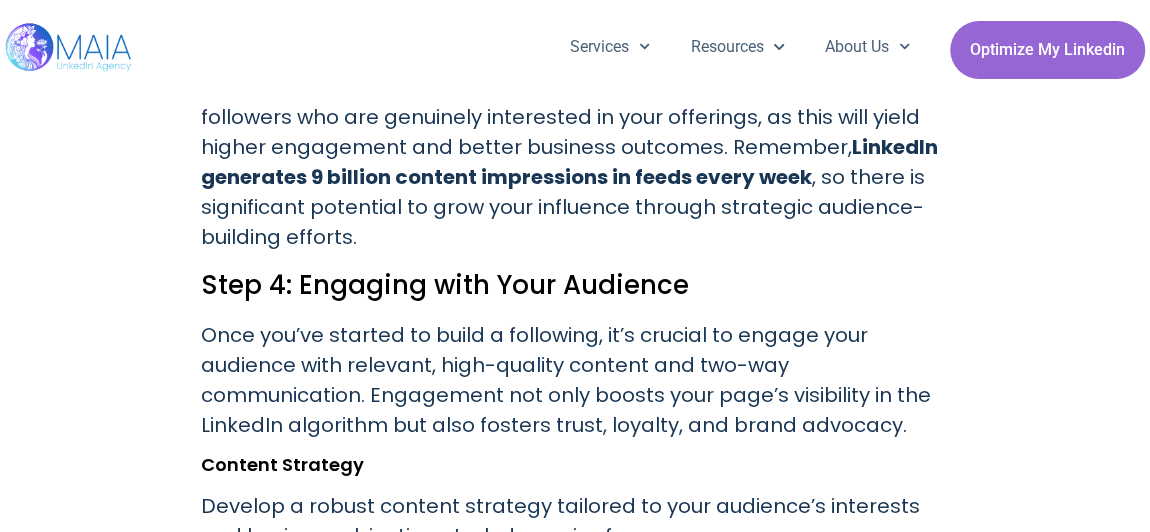 scroll, scrollTop: 5818, scrollLeft: 0, axis: vertical 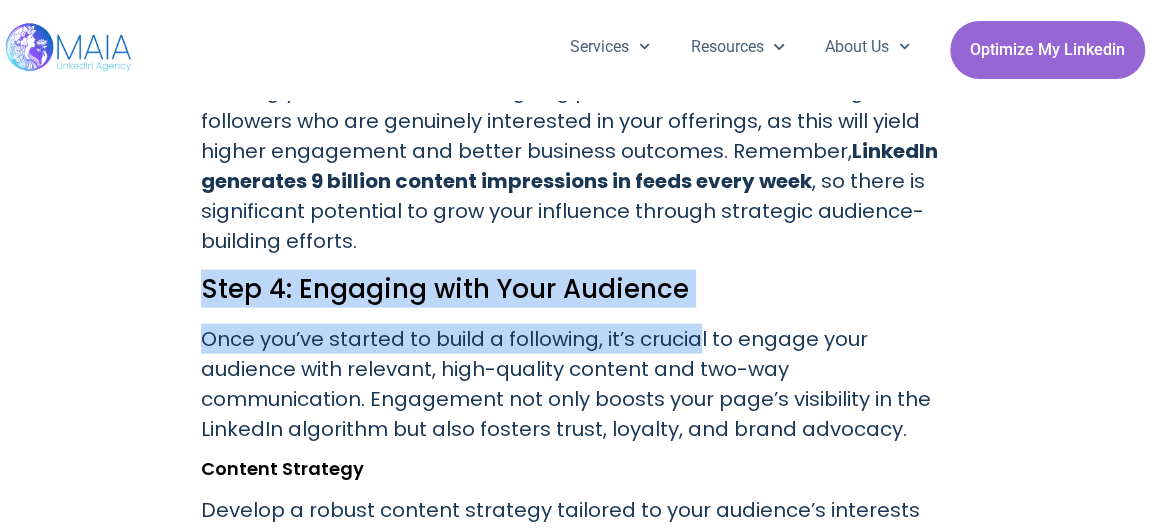 drag, startPoint x: 277, startPoint y: 231, endPoint x: 701, endPoint y: 249, distance: 424.3819 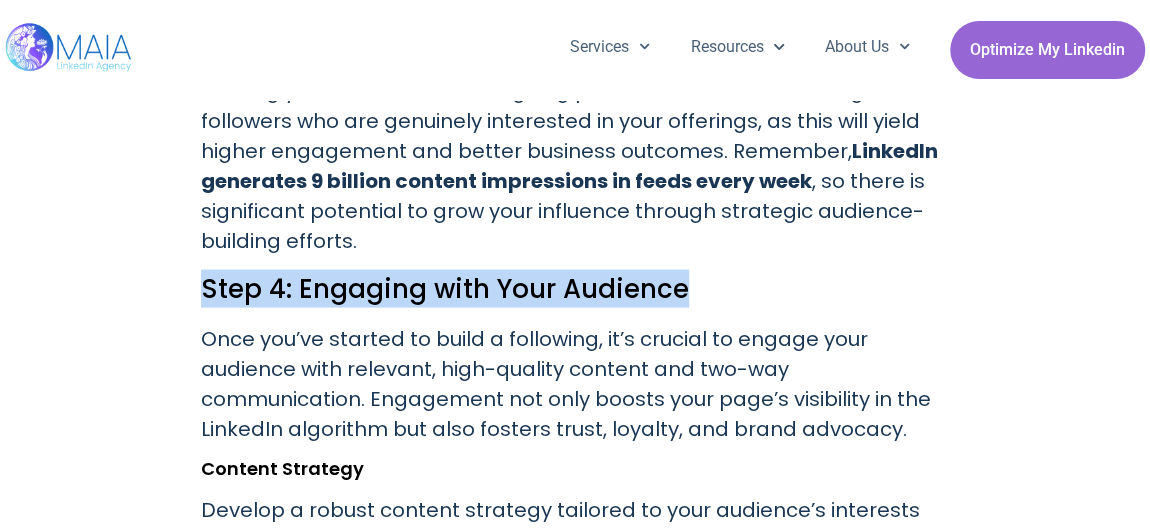 drag, startPoint x: 204, startPoint y: 223, endPoint x: 678, endPoint y: 228, distance: 474.02637 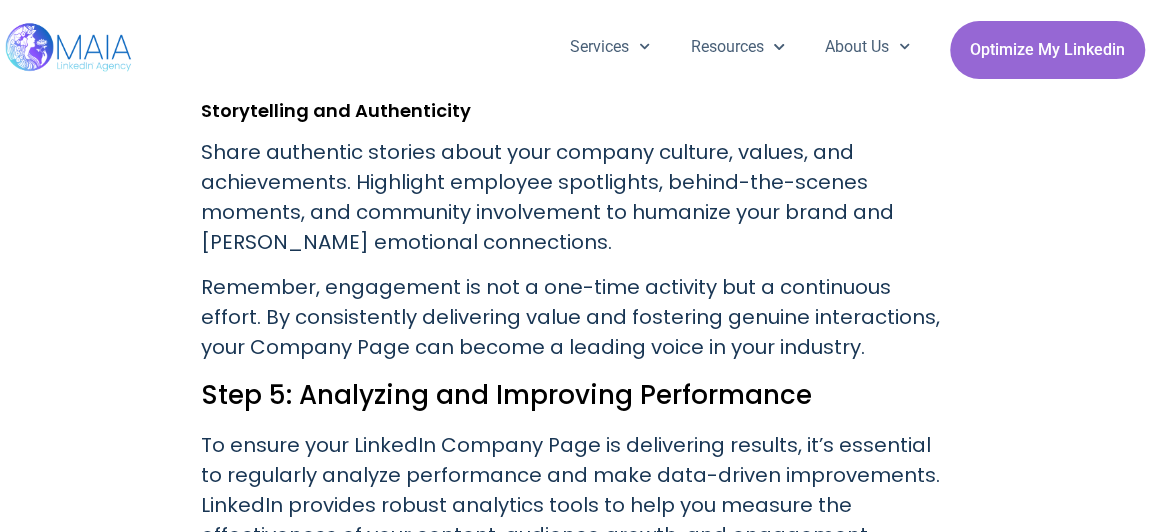 scroll, scrollTop: 7272, scrollLeft: 0, axis: vertical 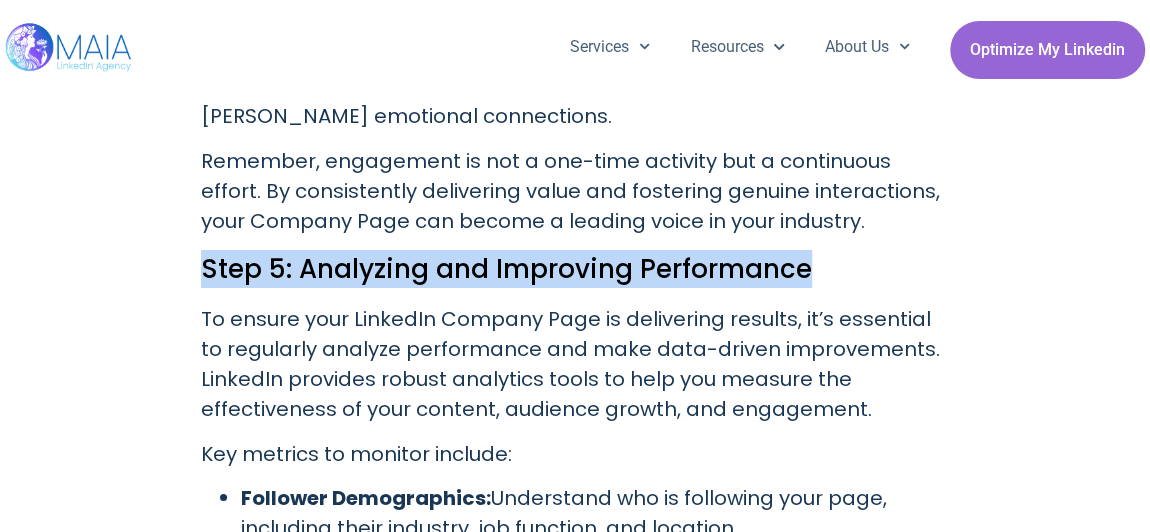 drag, startPoint x: 161, startPoint y: 197, endPoint x: 839, endPoint y: 216, distance: 678.2662 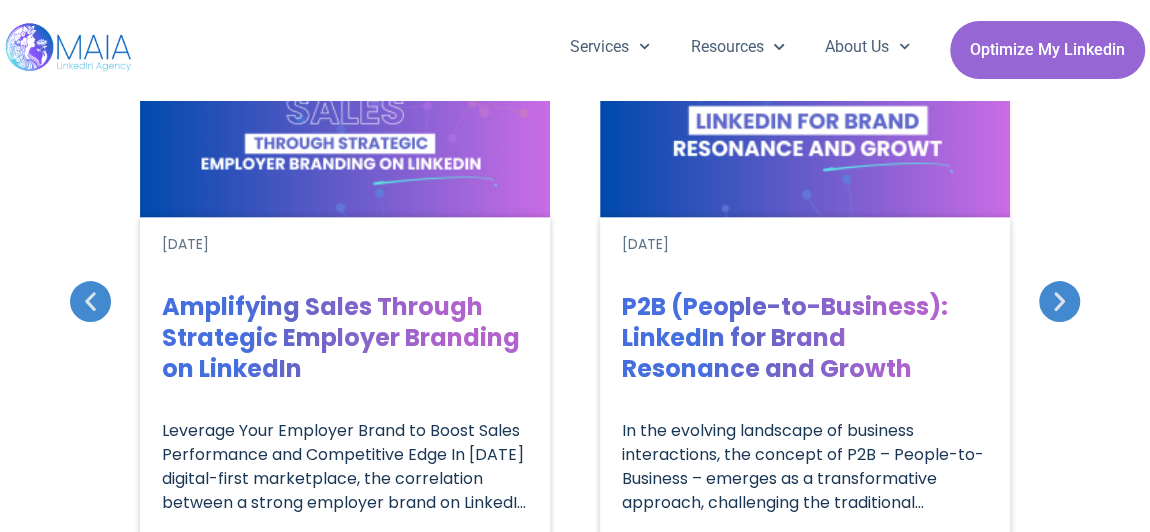 scroll, scrollTop: 9363, scrollLeft: 0, axis: vertical 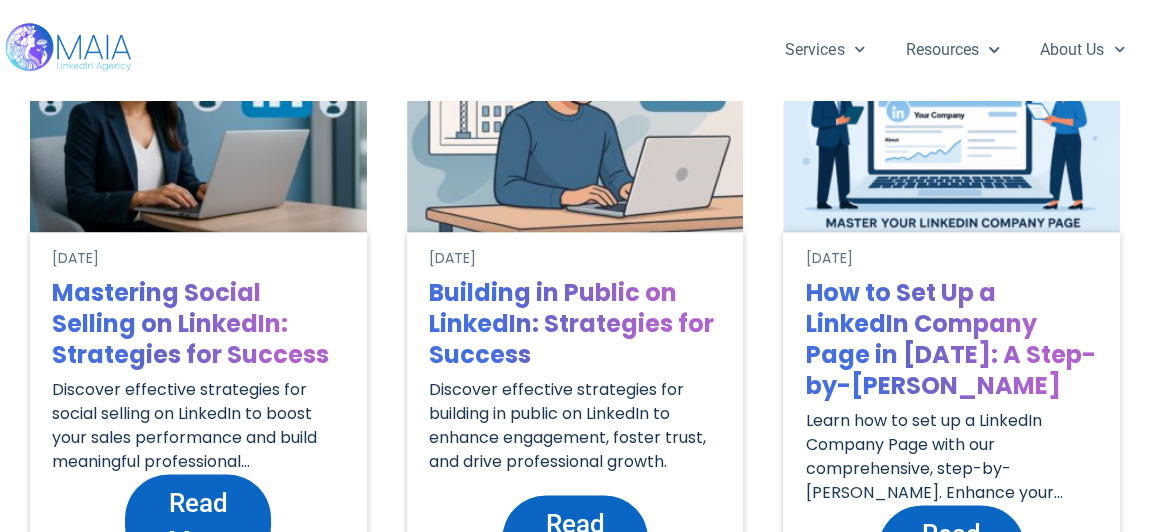 click on "Read More" 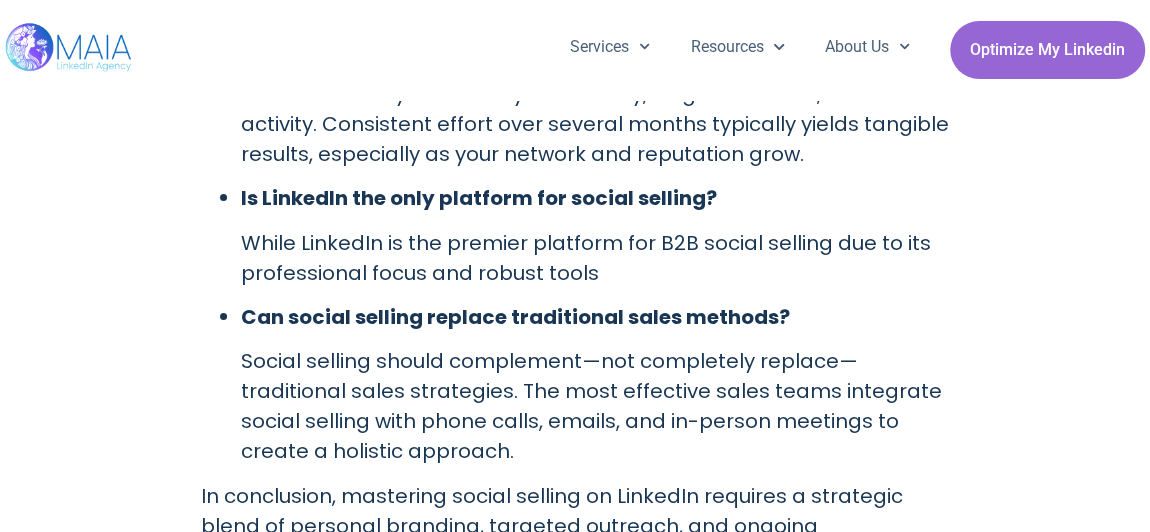 scroll, scrollTop: 7690, scrollLeft: 0, axis: vertical 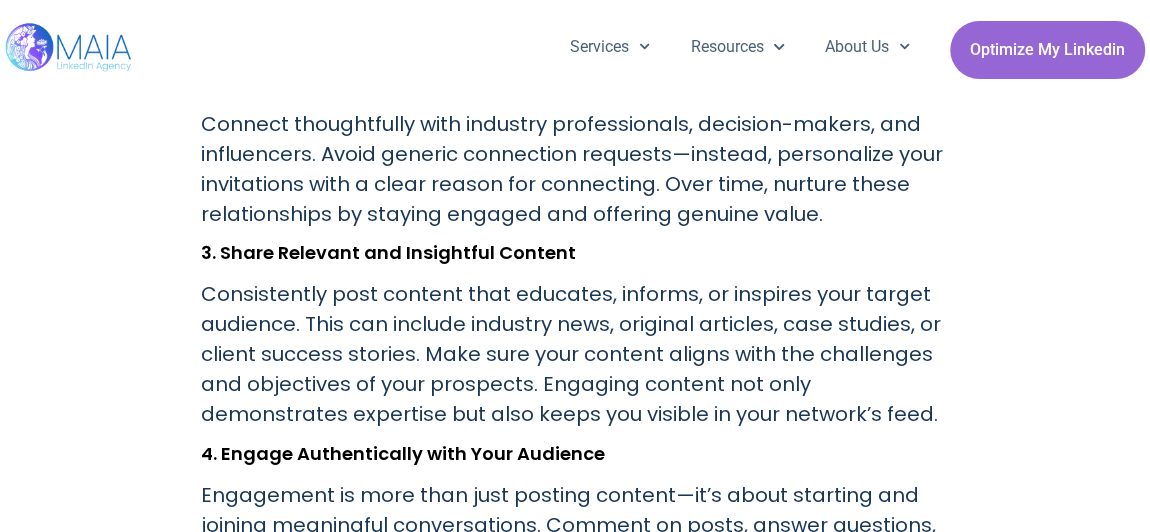 drag, startPoint x: 525, startPoint y: 358, endPoint x: 193, endPoint y: 125, distance: 405.60202 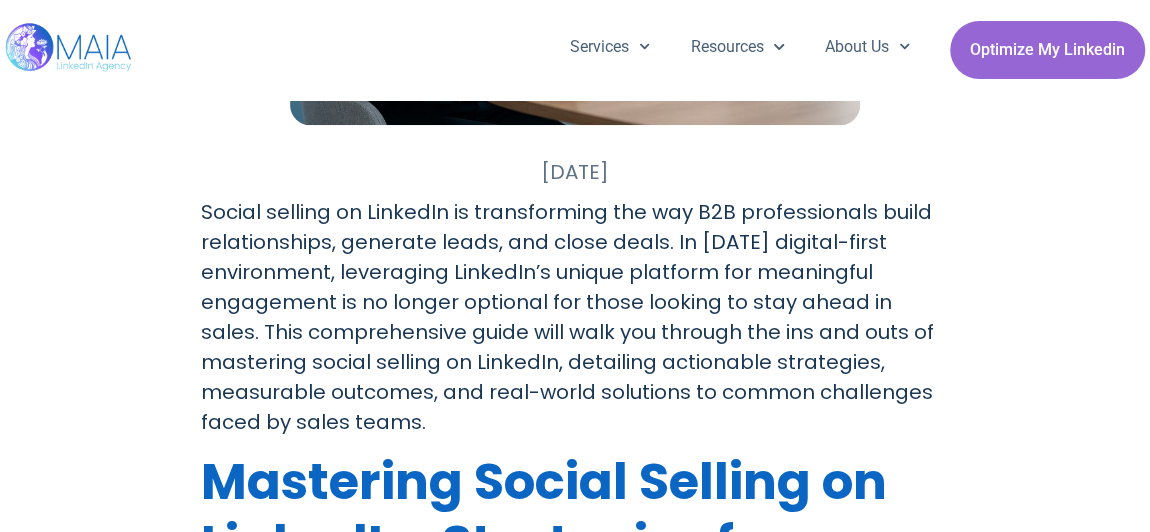 scroll, scrollTop: 545, scrollLeft: 0, axis: vertical 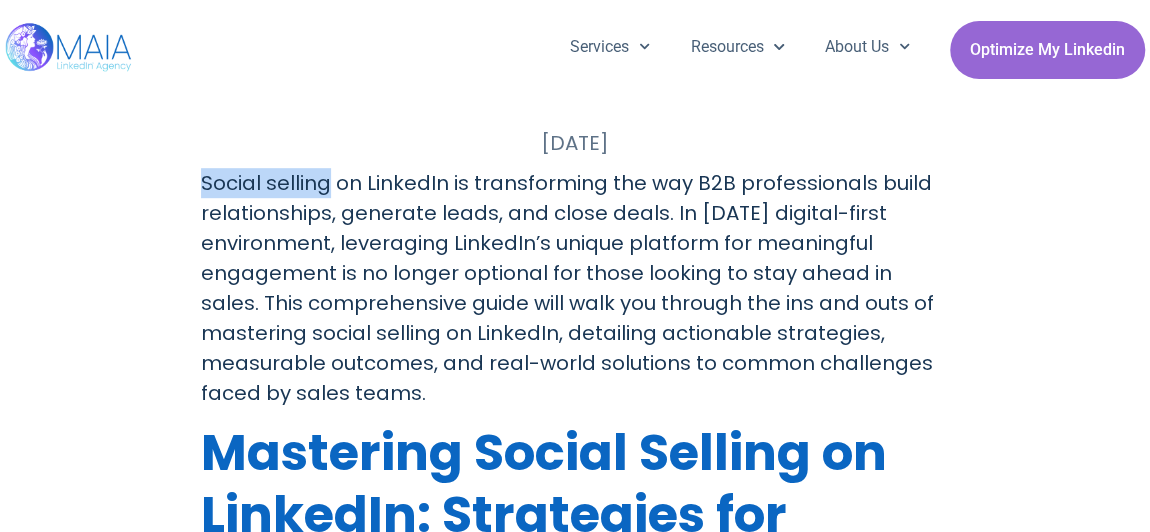drag, startPoint x: 199, startPoint y: 171, endPoint x: 332, endPoint y: 179, distance: 133.24039 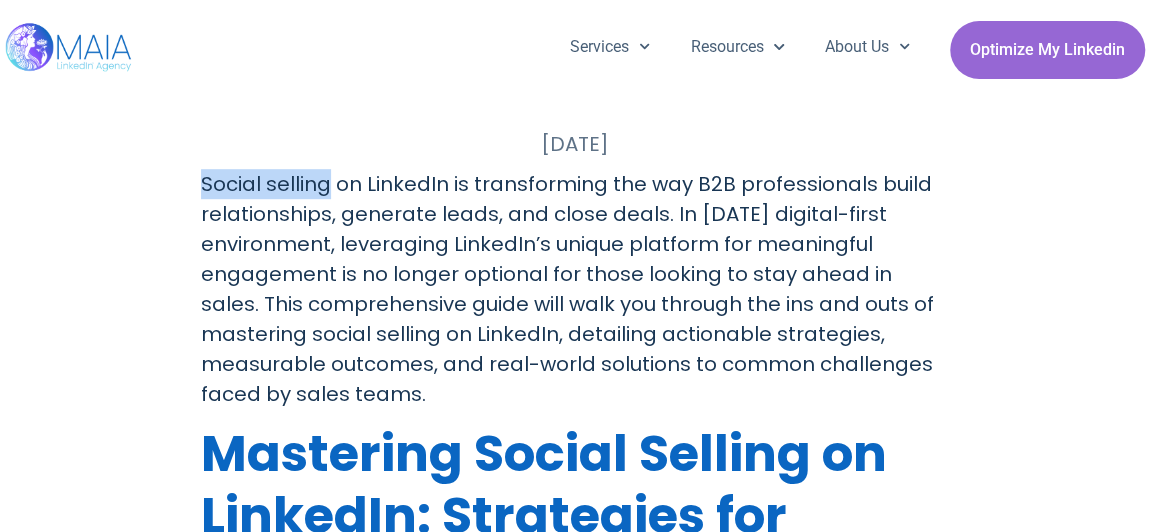 scroll, scrollTop: 545, scrollLeft: 0, axis: vertical 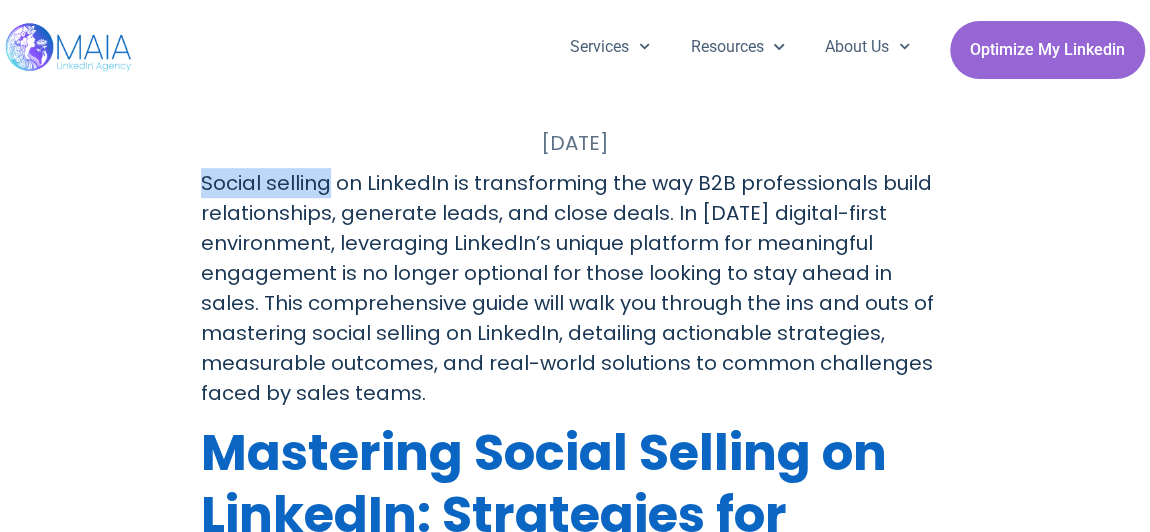 click on "Social selling on LinkedIn is transforming the way B2B professionals build relationships, generate leads, and close deals. In [DATE] digital-first environment, leveraging LinkedIn’s unique platform for meaningful engagement is no longer optional for those looking to stay ahead in sales. This comprehensive guide will walk you through the ins and outs of mastering social selling on LinkedIn, detailing actionable strategies, measurable outcomes, and real-world solutions to common challenges faced by sales teams." at bounding box center [575, 288] 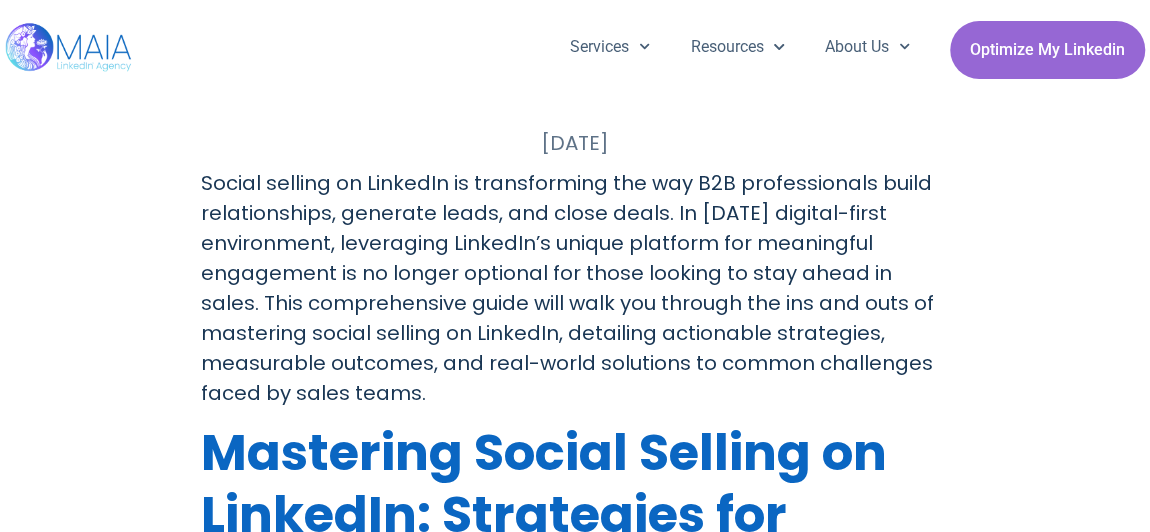 drag, startPoint x: 199, startPoint y: 180, endPoint x: 458, endPoint y: 386, distance: 330.93353 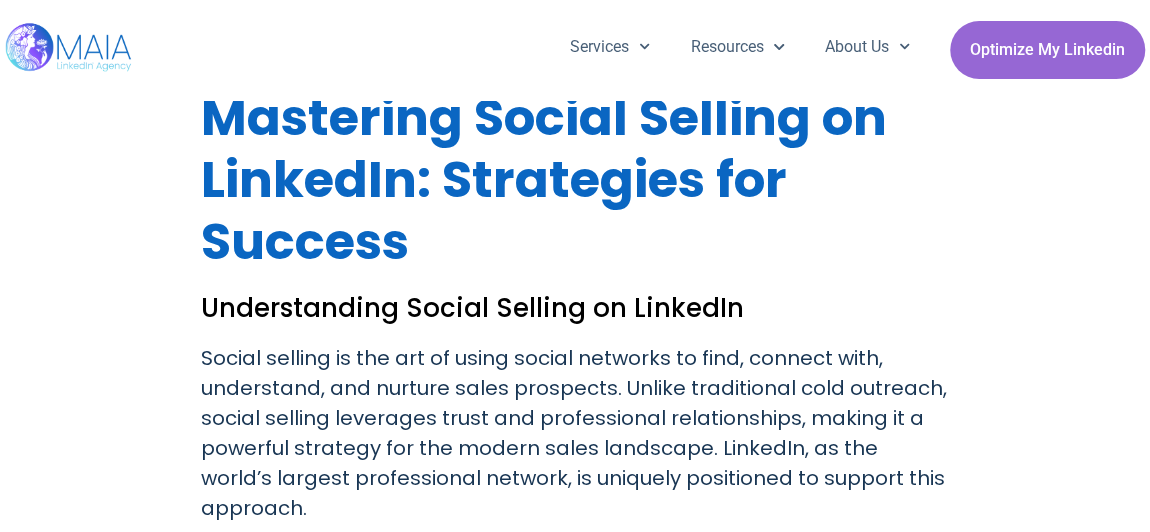 scroll, scrollTop: 909, scrollLeft: 0, axis: vertical 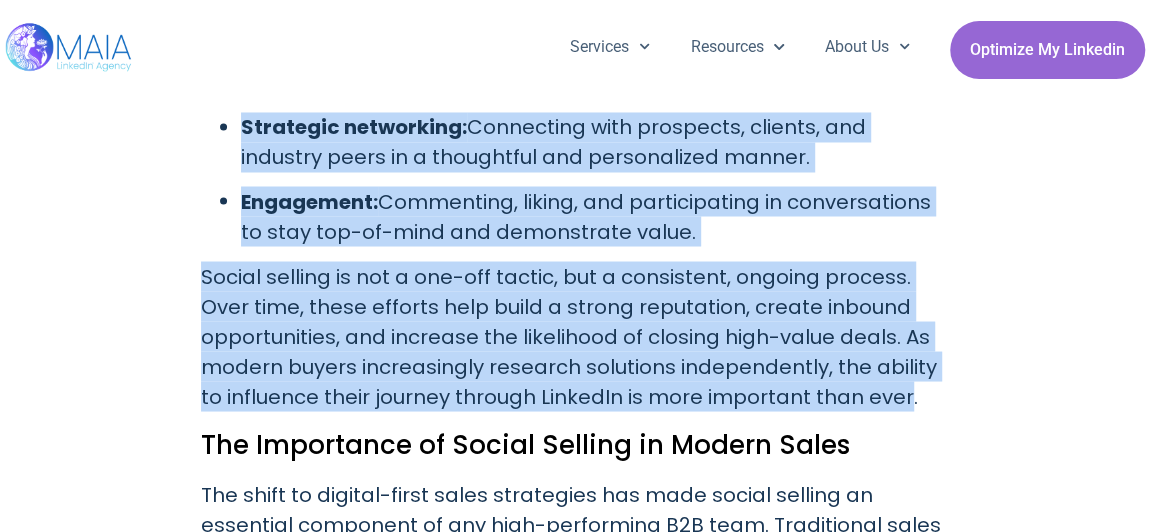 drag, startPoint x: 208, startPoint y: 270, endPoint x: 904, endPoint y: 404, distance: 708.78204 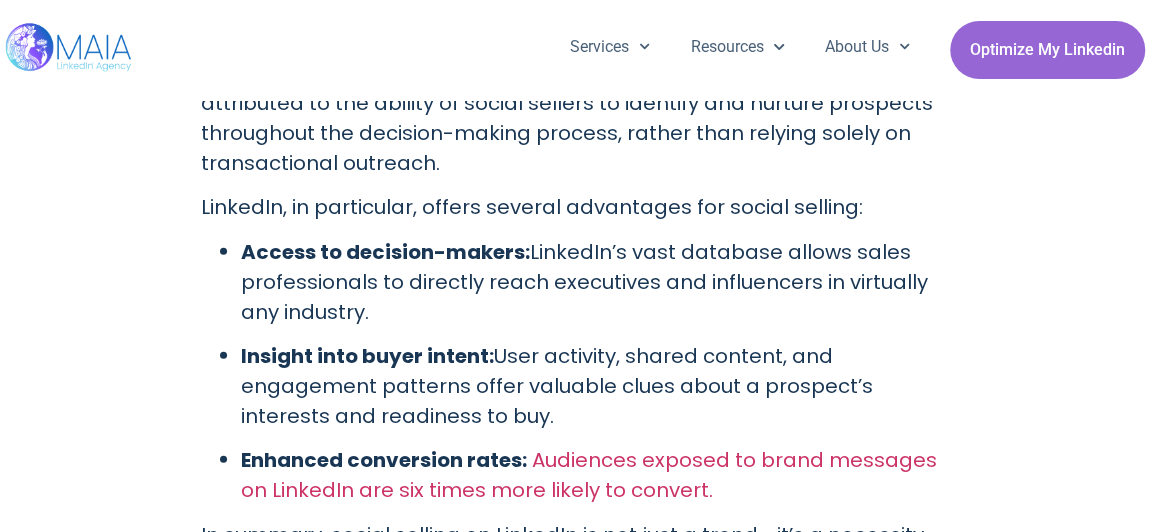 scroll, scrollTop: 2511, scrollLeft: 0, axis: vertical 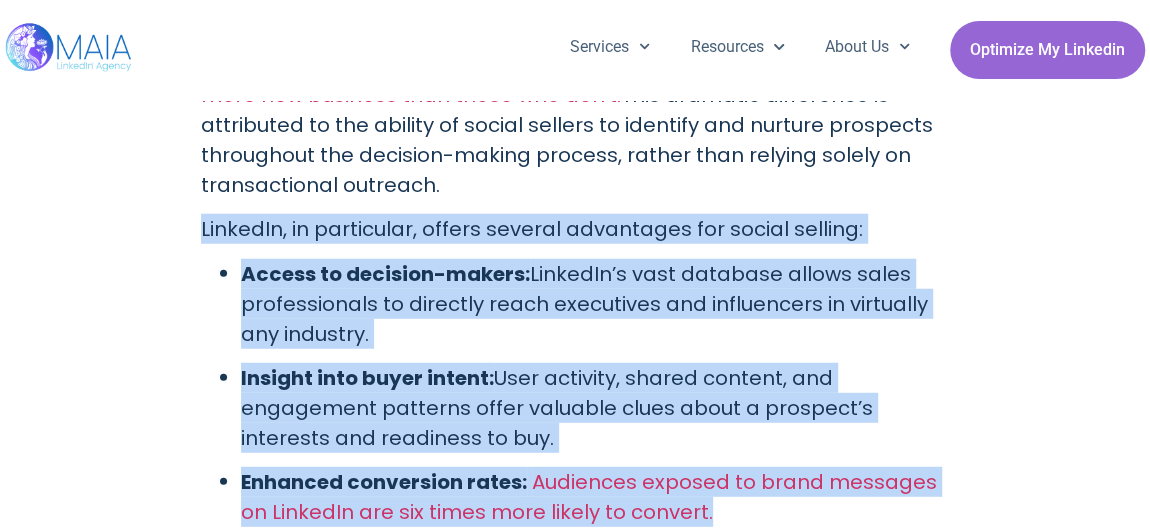 drag, startPoint x: 180, startPoint y: 220, endPoint x: 709, endPoint y: 519, distance: 607.65283 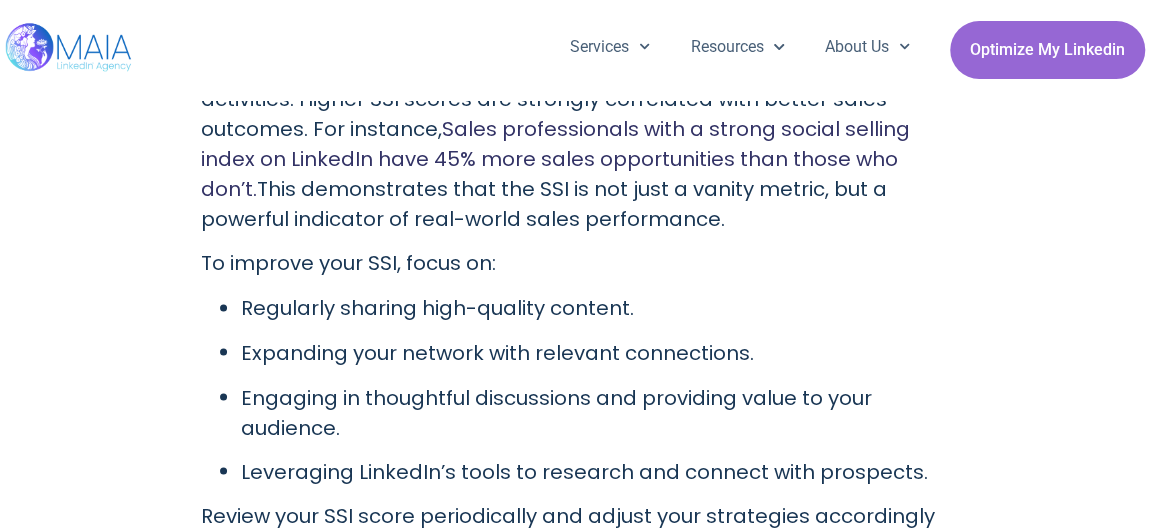scroll, scrollTop: 5602, scrollLeft: 0, axis: vertical 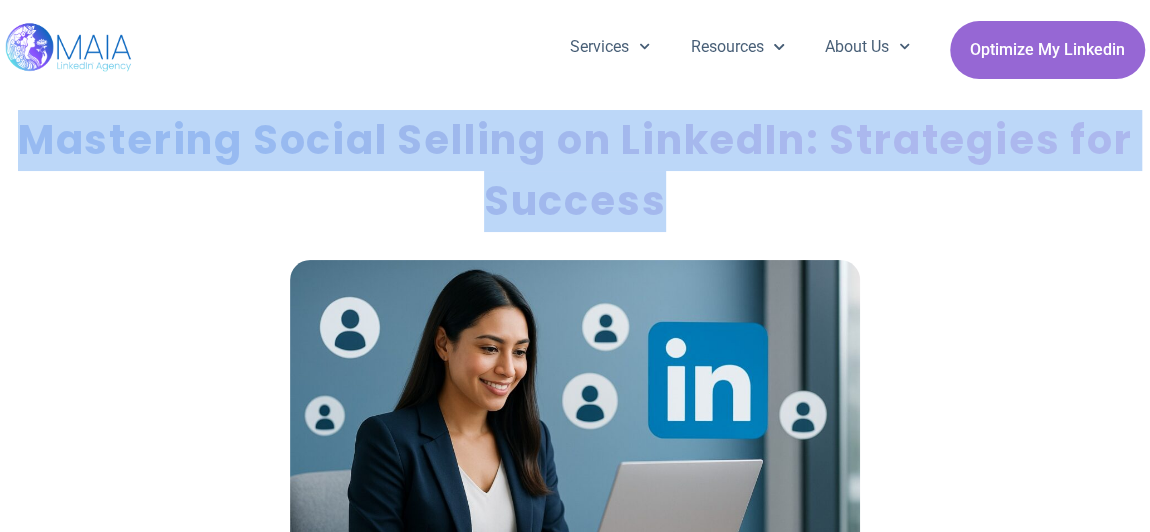 drag, startPoint x: 732, startPoint y: 208, endPoint x: 9, endPoint y: 142, distance: 726.0062 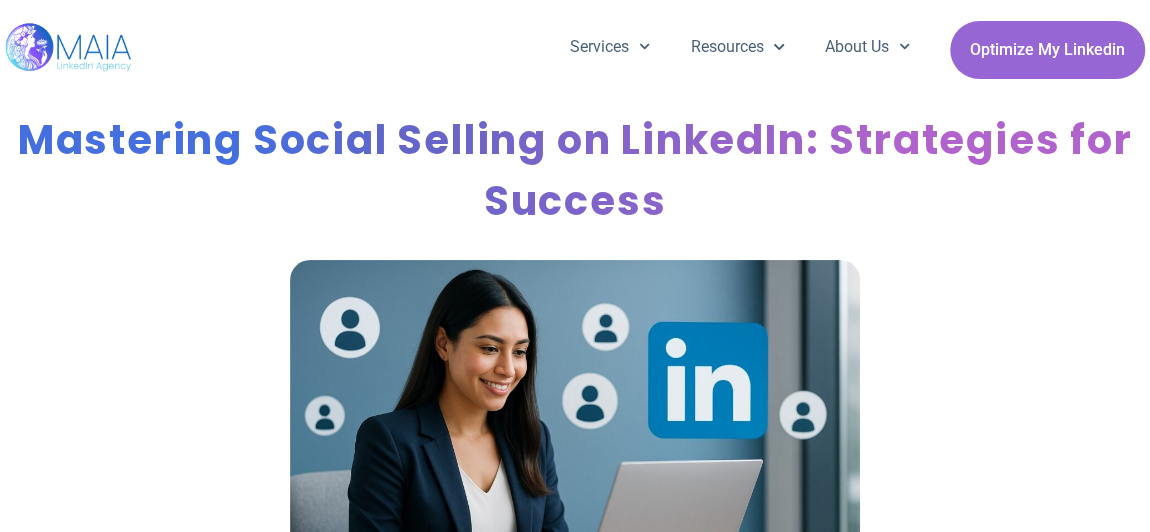 click on "Services
Company Page Management
LinkedIn Ads
Personalized Trainings
Thought Leadership
Profile Optimization
Employer Branding
Resources
Podcasts
Blog
Press Hub
Tutorial Hub
Linktionary
Profile Score
About Us
Our Story
Graphic Studio
Social Impact
Careers
Services
Company Page Management
LinkedIn Ads
Personalized Trainings
Thought Leadership
Profile Optimization
Employer Branding
Resources
Podcasts
Blog
Press Hub
Tutorial Hub
Linktionary
Profile Score
About Us
Our Story
Graphic Studio
Social Impact
Careers
Services
Company Page Management
LinkedIn Ads
Personalized Trainings
Thought Leadership
Profile Optimization
Employer Branding
Resources
Podcasts
Blog" at bounding box center [575, 50] 